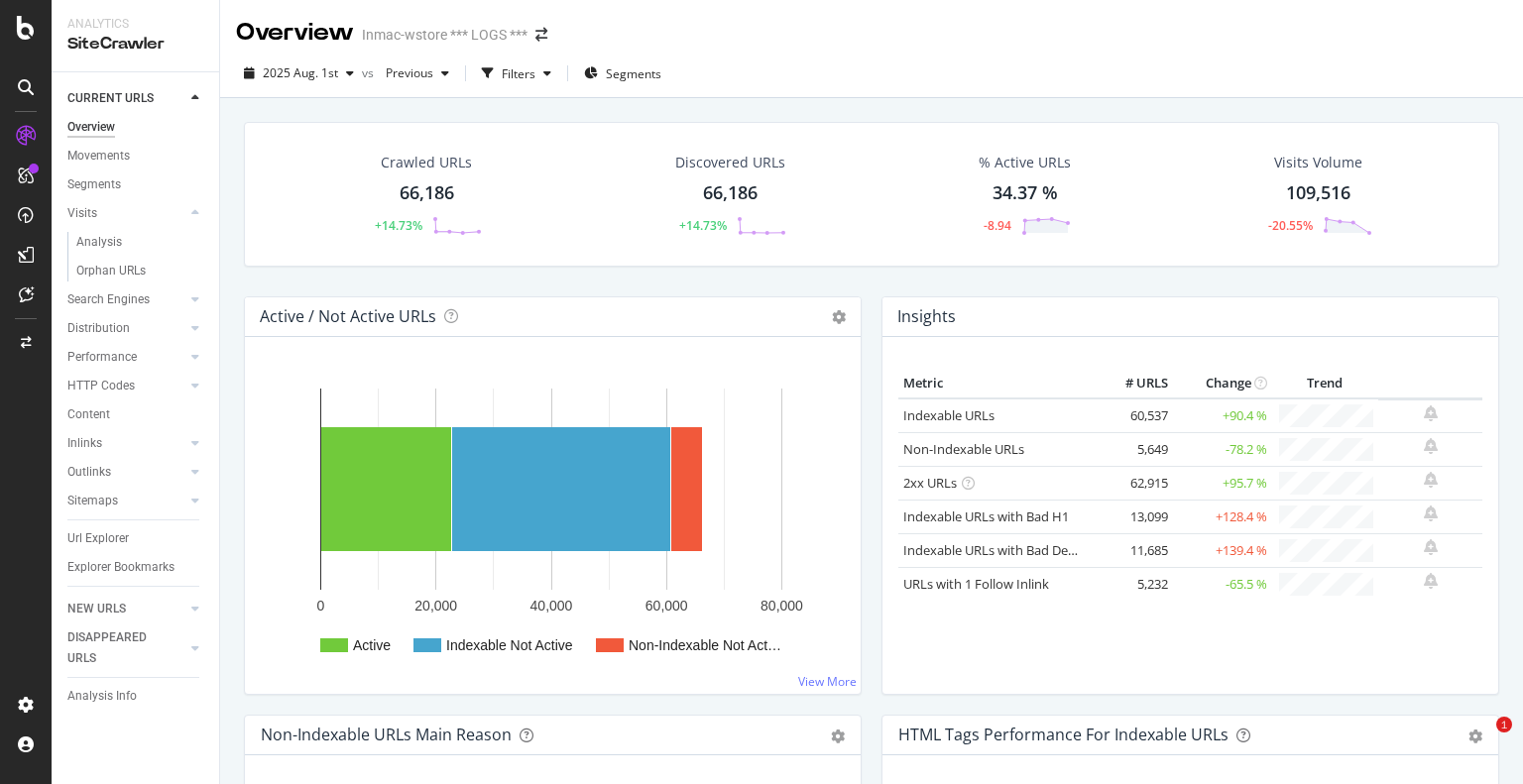 scroll, scrollTop: 0, scrollLeft: 0, axis: both 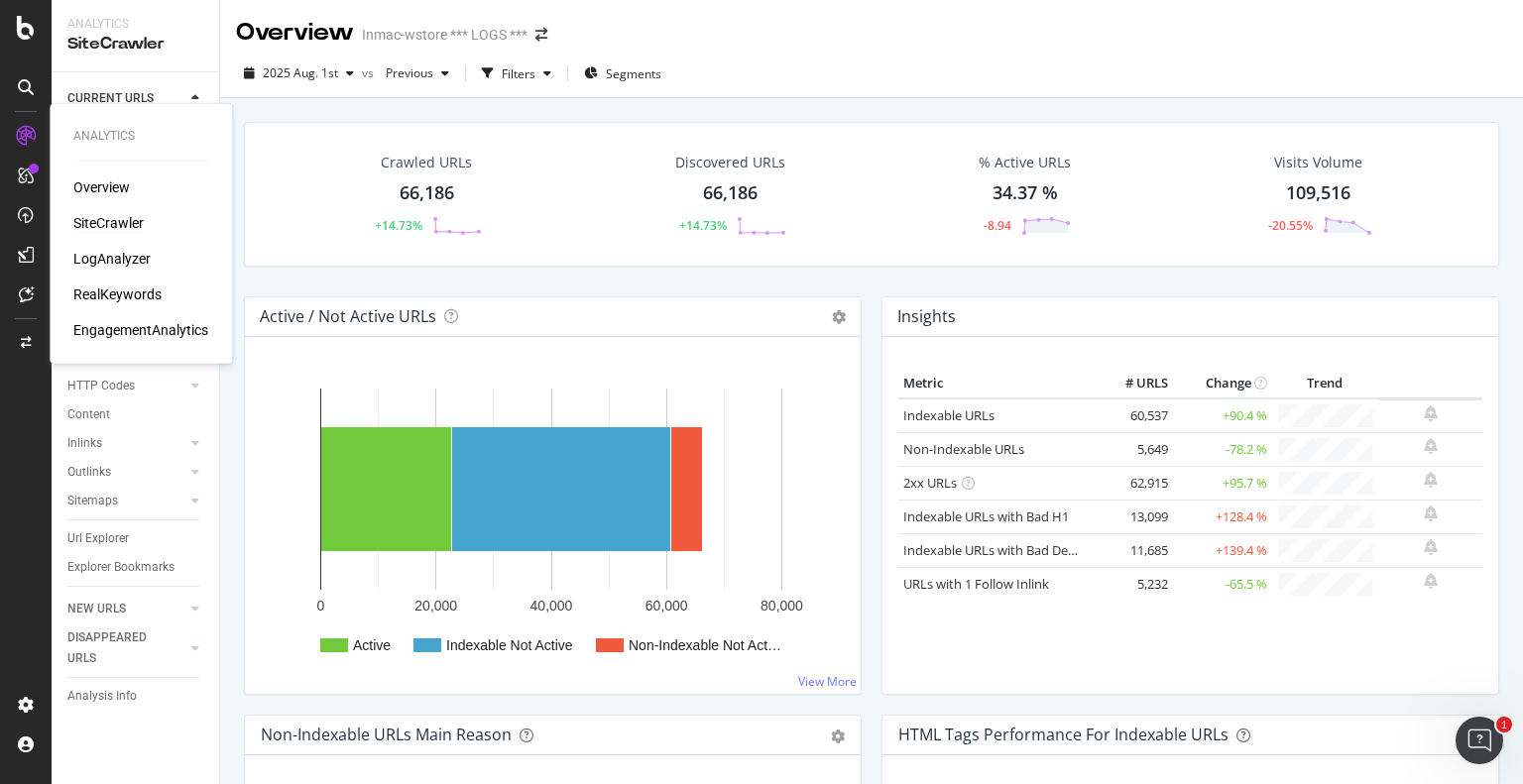 click on "SiteCrawler" at bounding box center (108, 223) 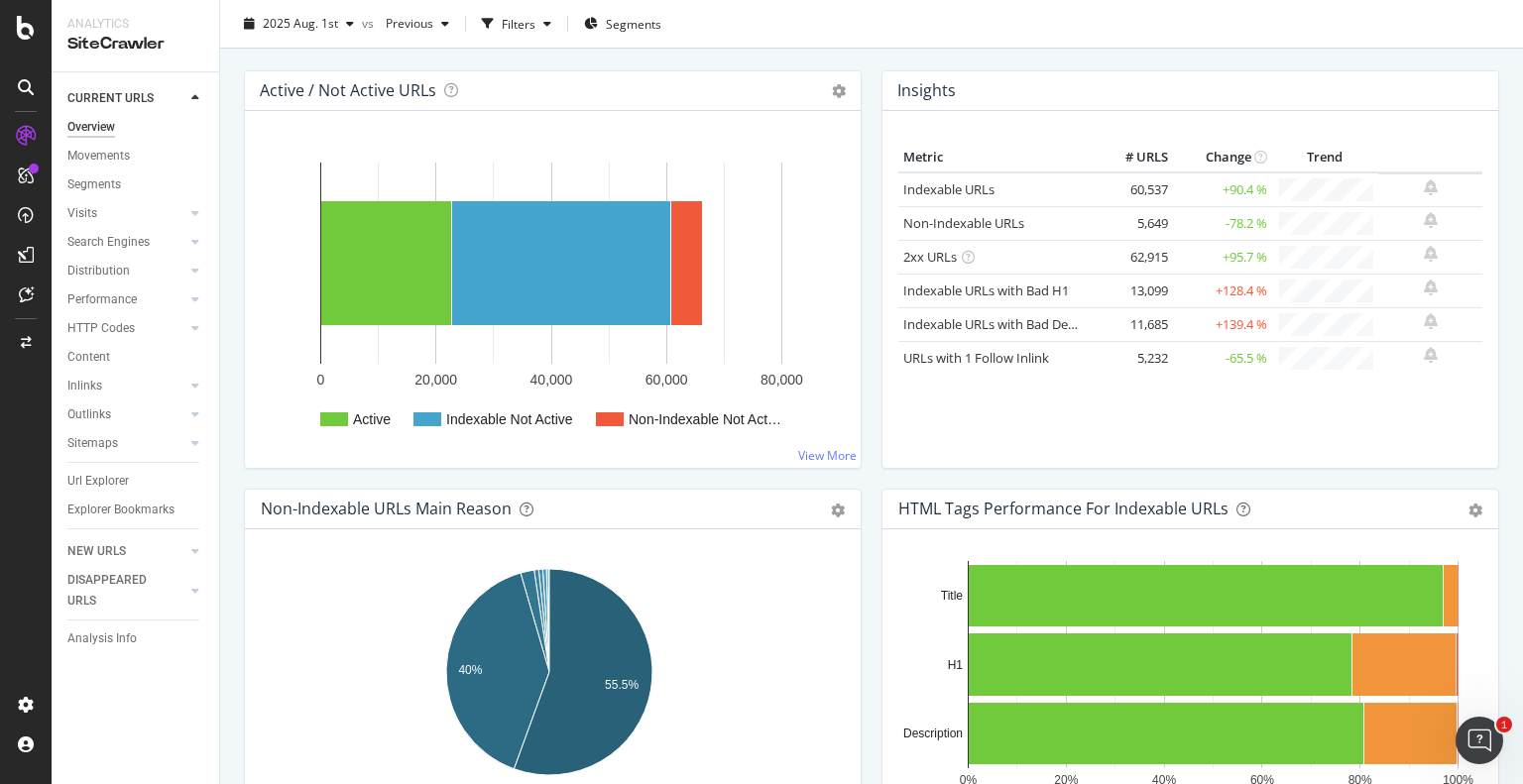scroll, scrollTop: 297, scrollLeft: 0, axis: vertical 